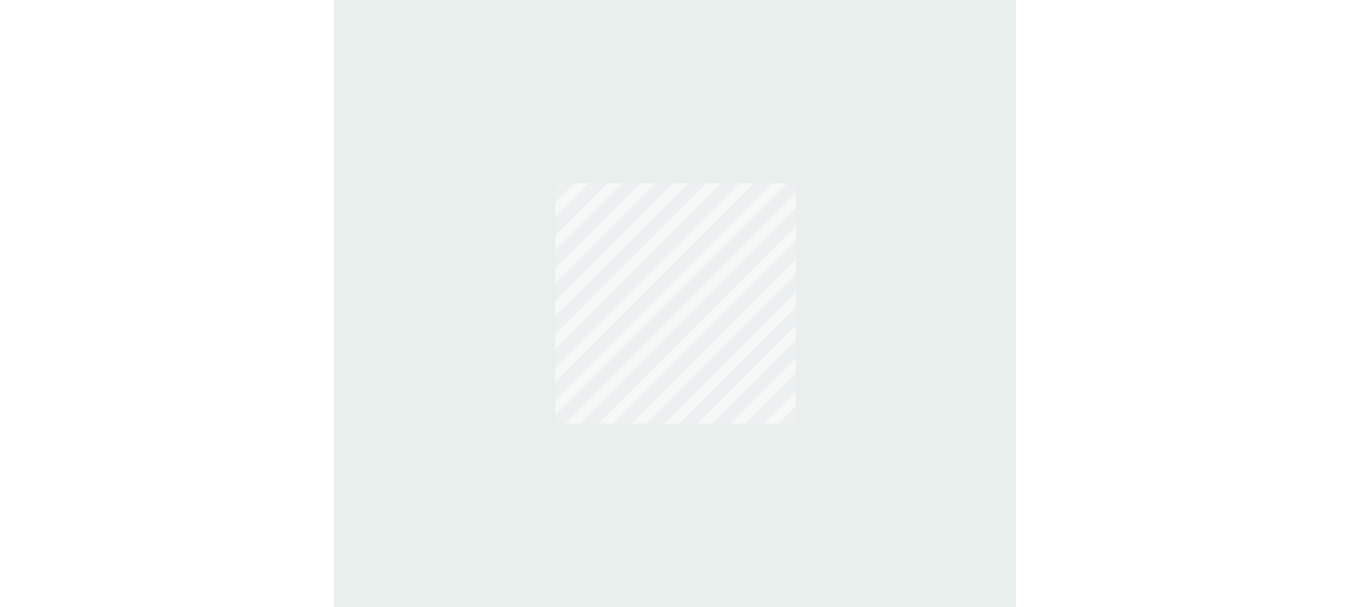 scroll, scrollTop: 0, scrollLeft: 0, axis: both 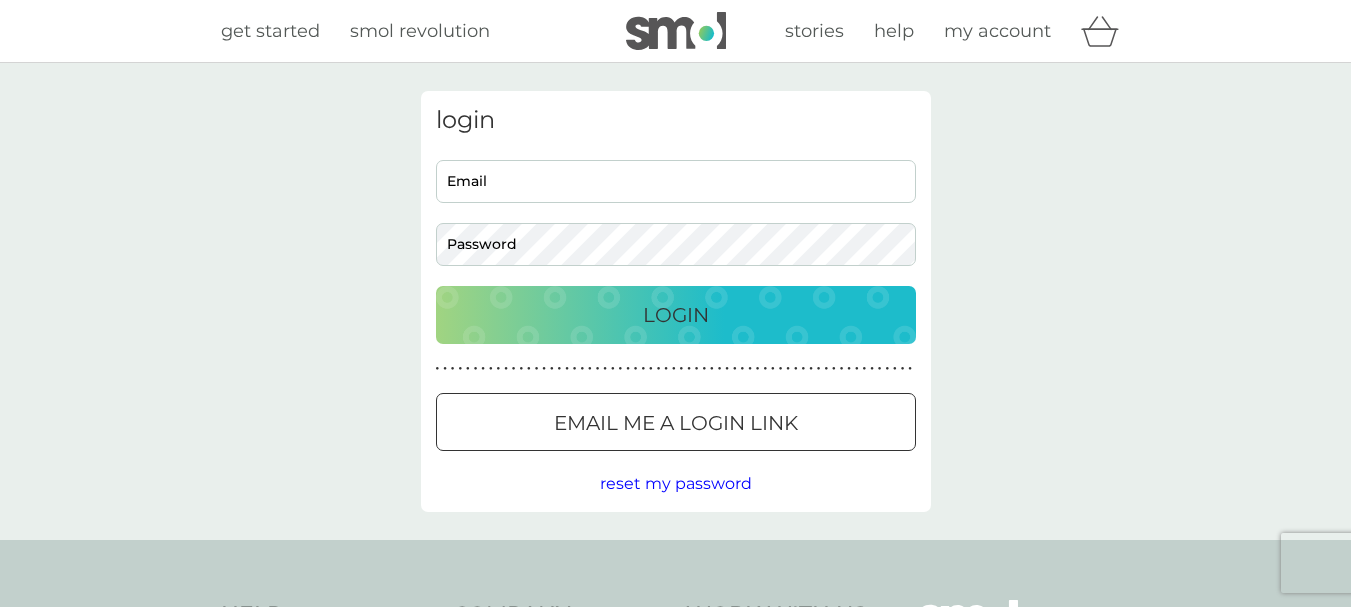 type on "[USERNAME]@example.com" 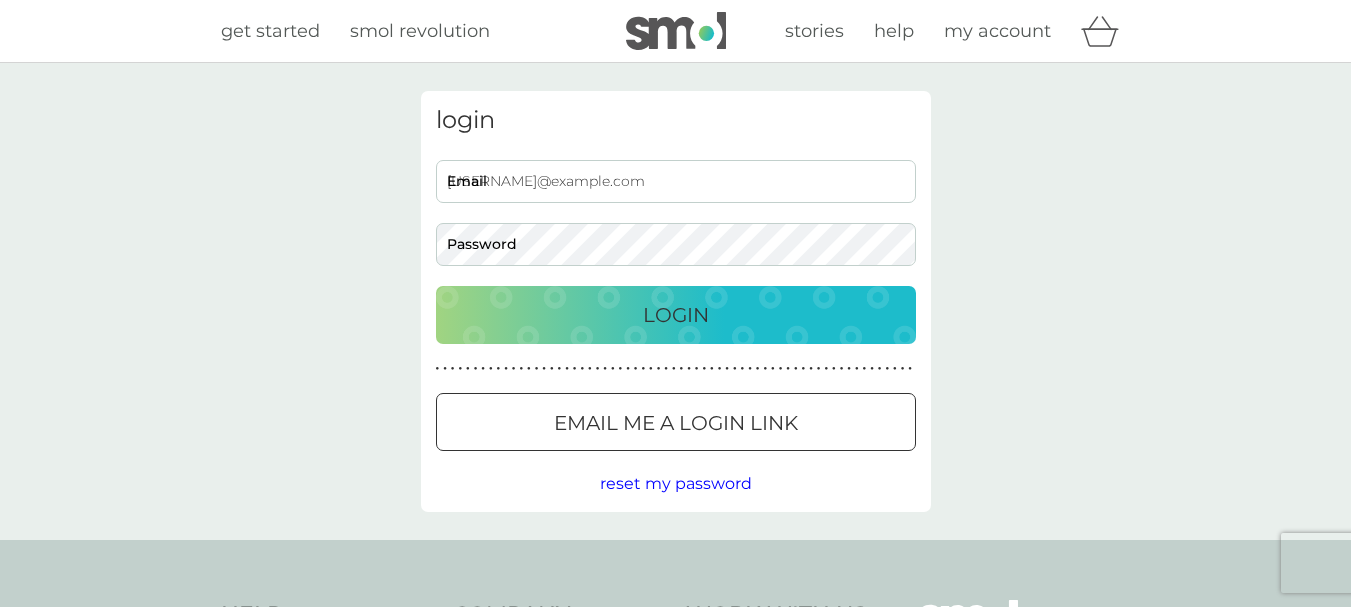 click on "Login" at bounding box center [676, 315] 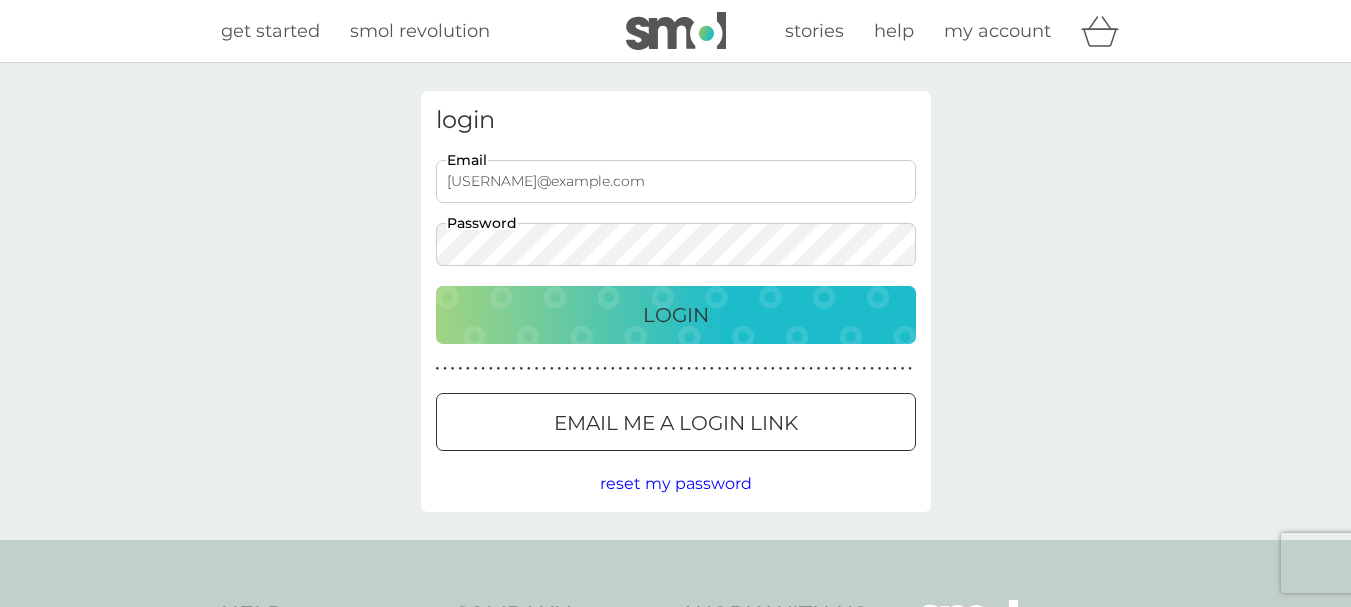scroll, scrollTop: 0, scrollLeft: 0, axis: both 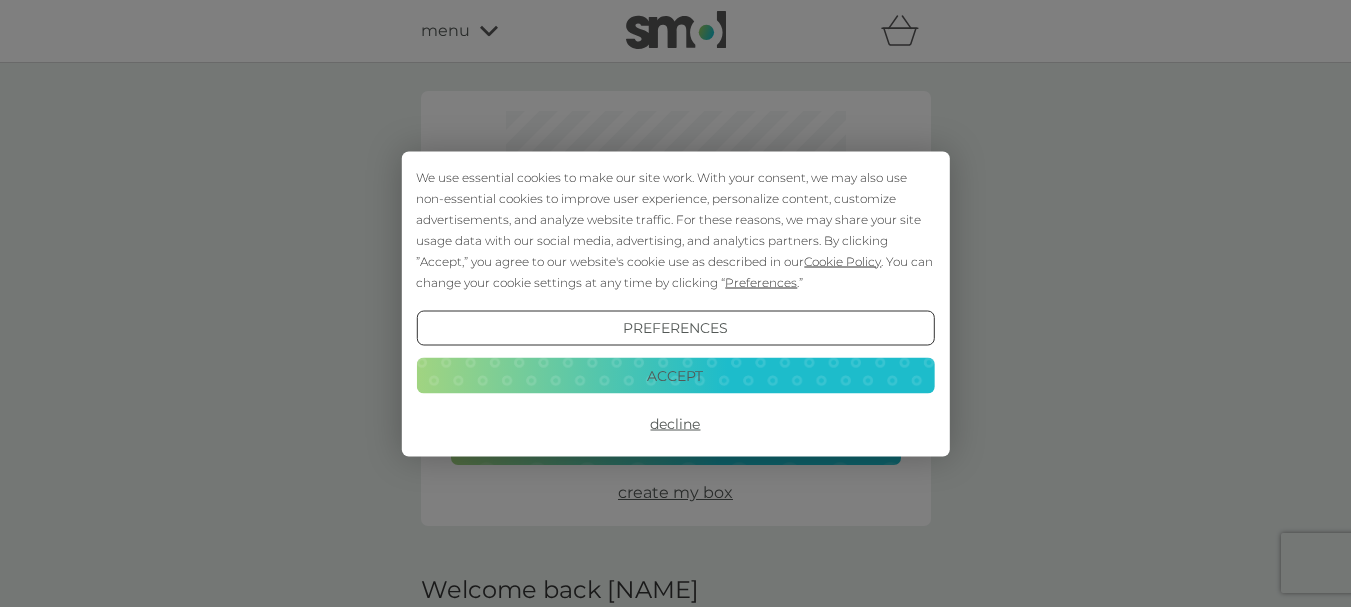 click on "Decline" at bounding box center [675, 424] 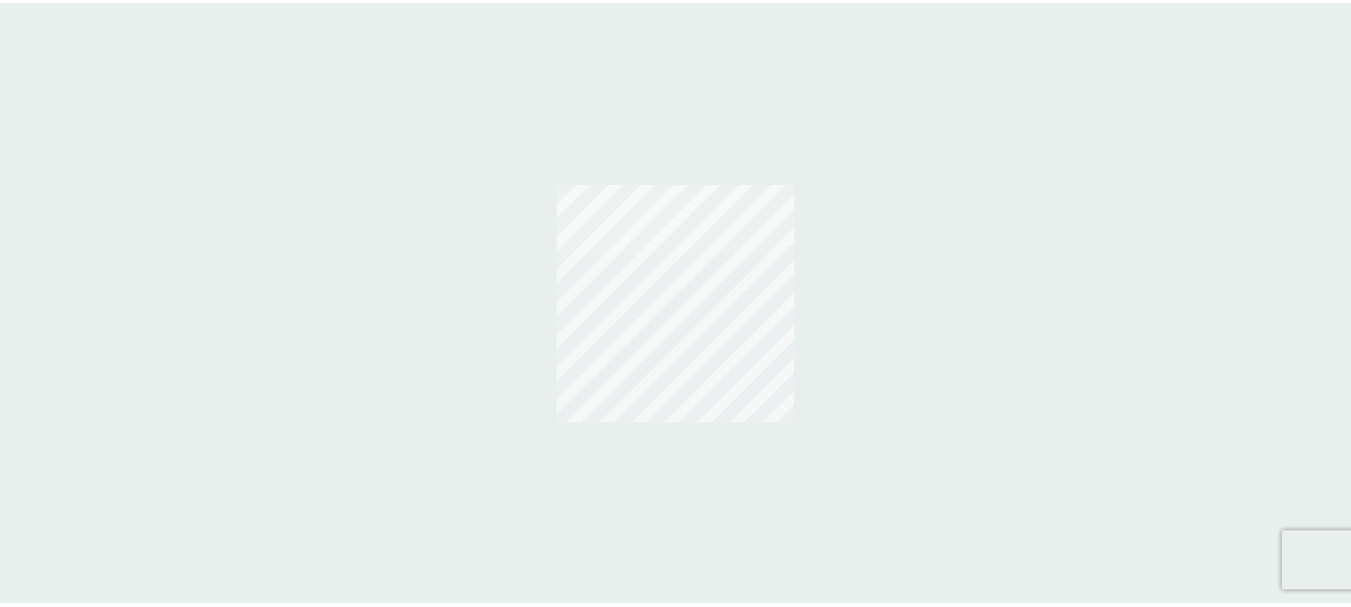scroll, scrollTop: 0, scrollLeft: 0, axis: both 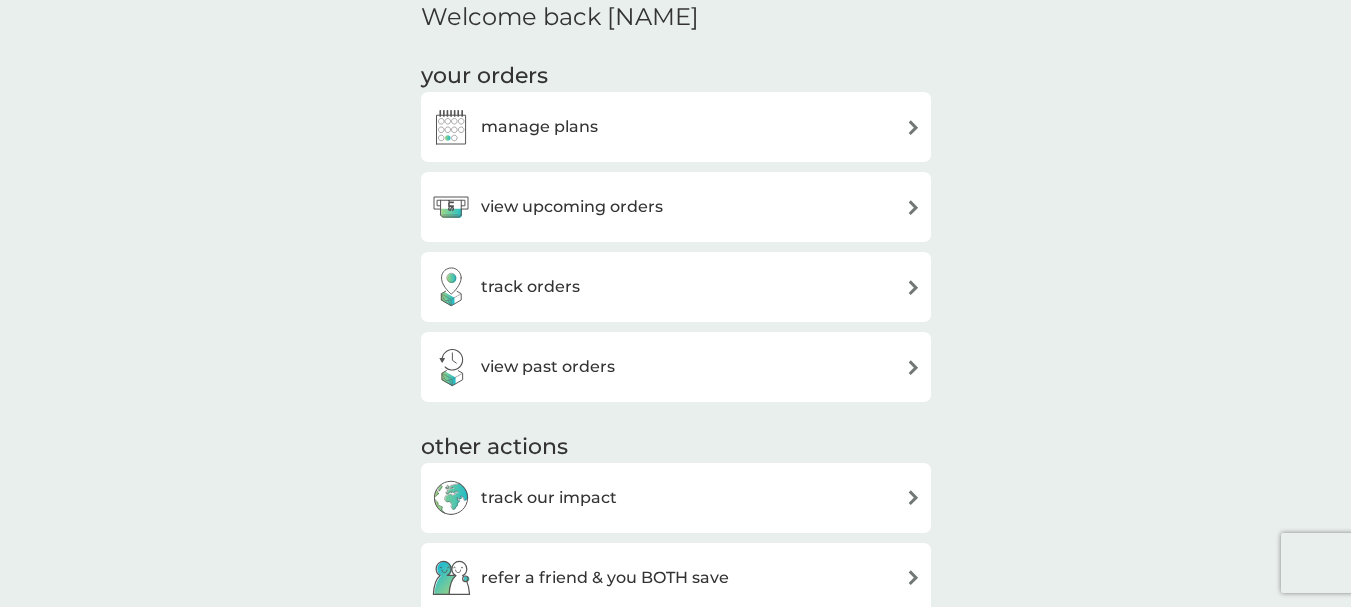 click on "view upcoming orders" at bounding box center (676, 207) 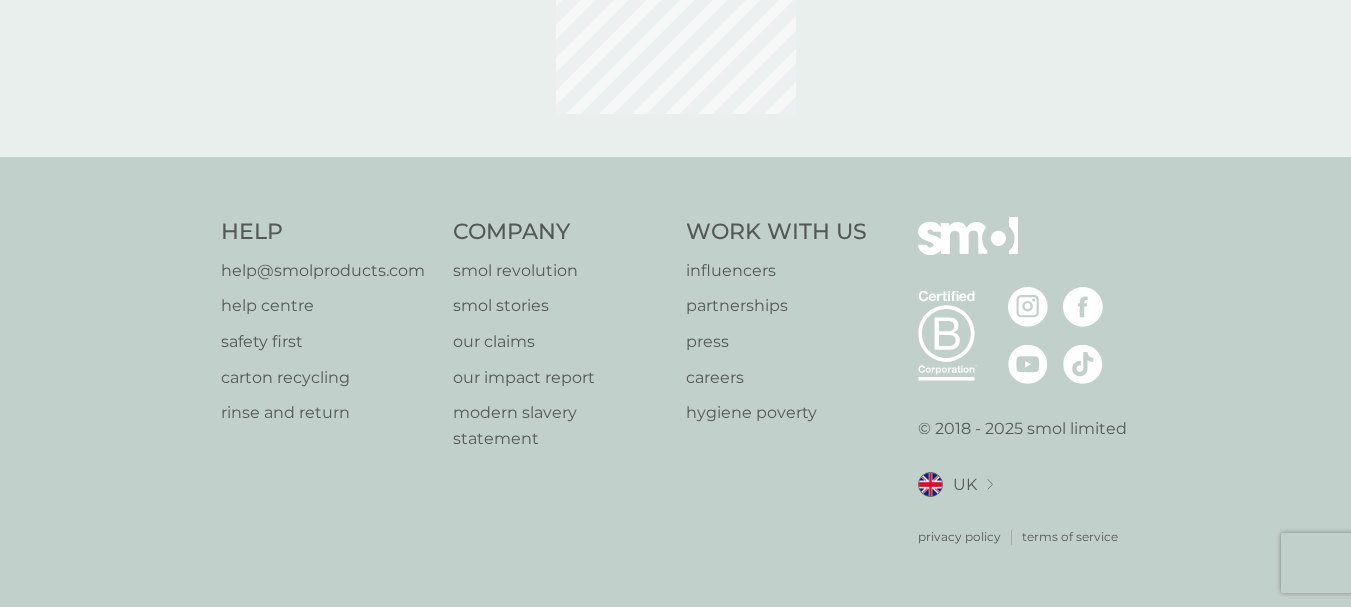 scroll, scrollTop: 0, scrollLeft: 0, axis: both 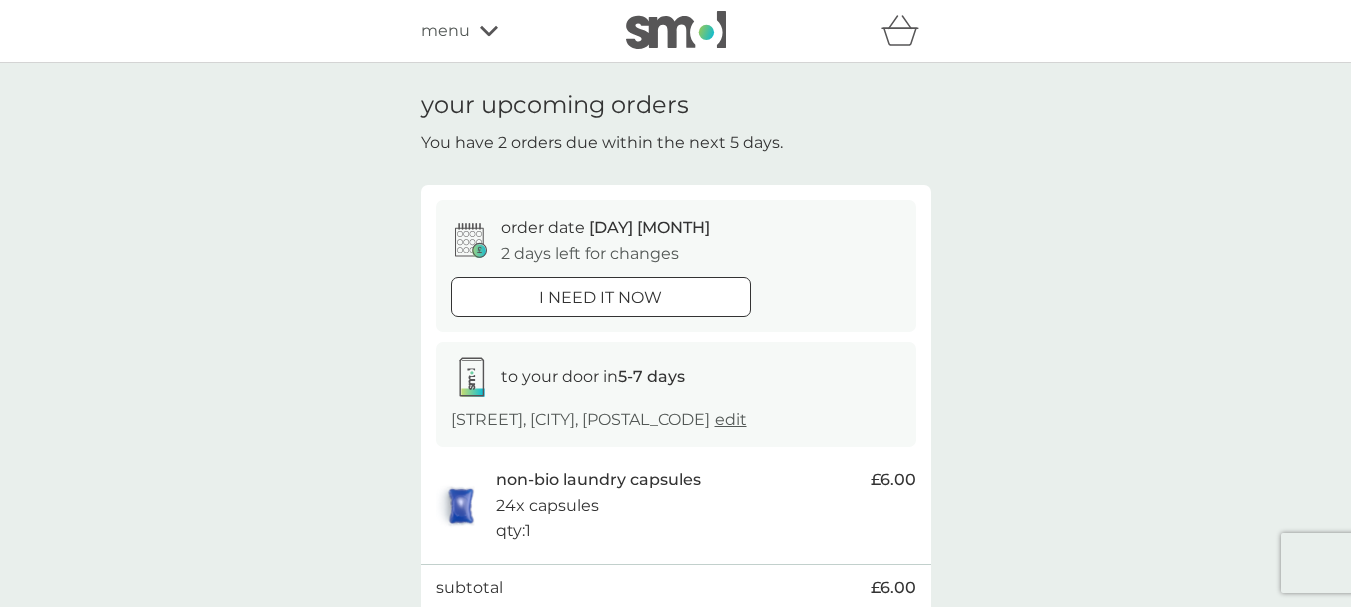 click at bounding box center (601, 297) 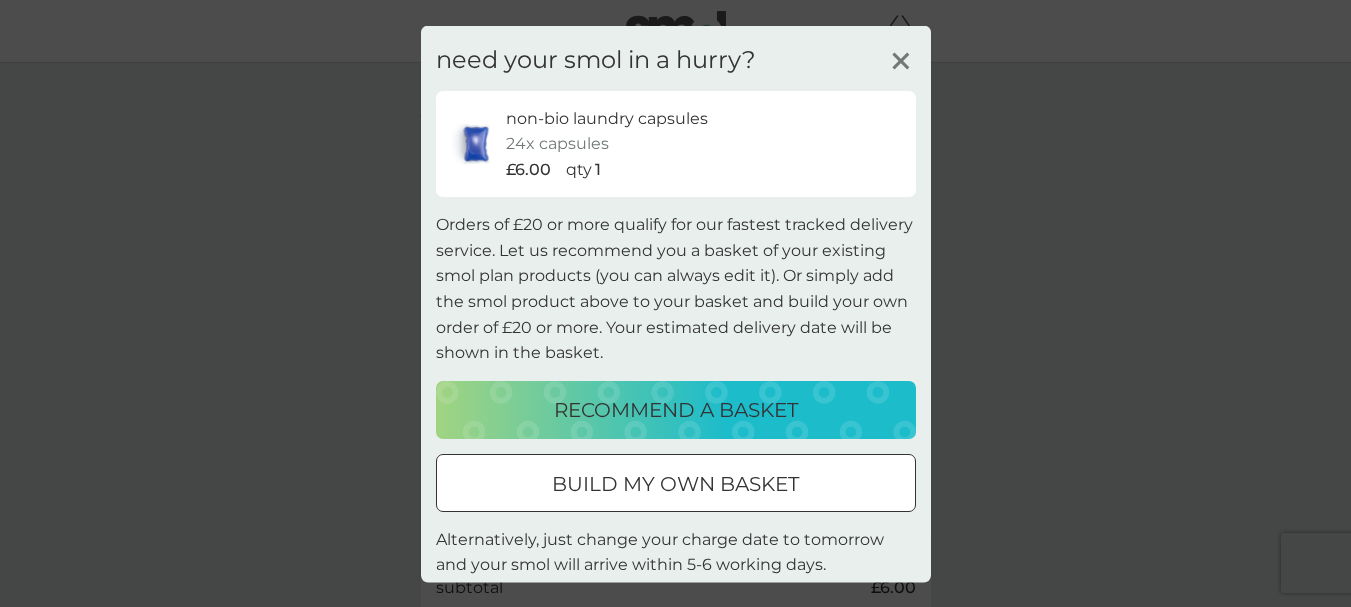 click on "recommend a basket" at bounding box center [676, 409] 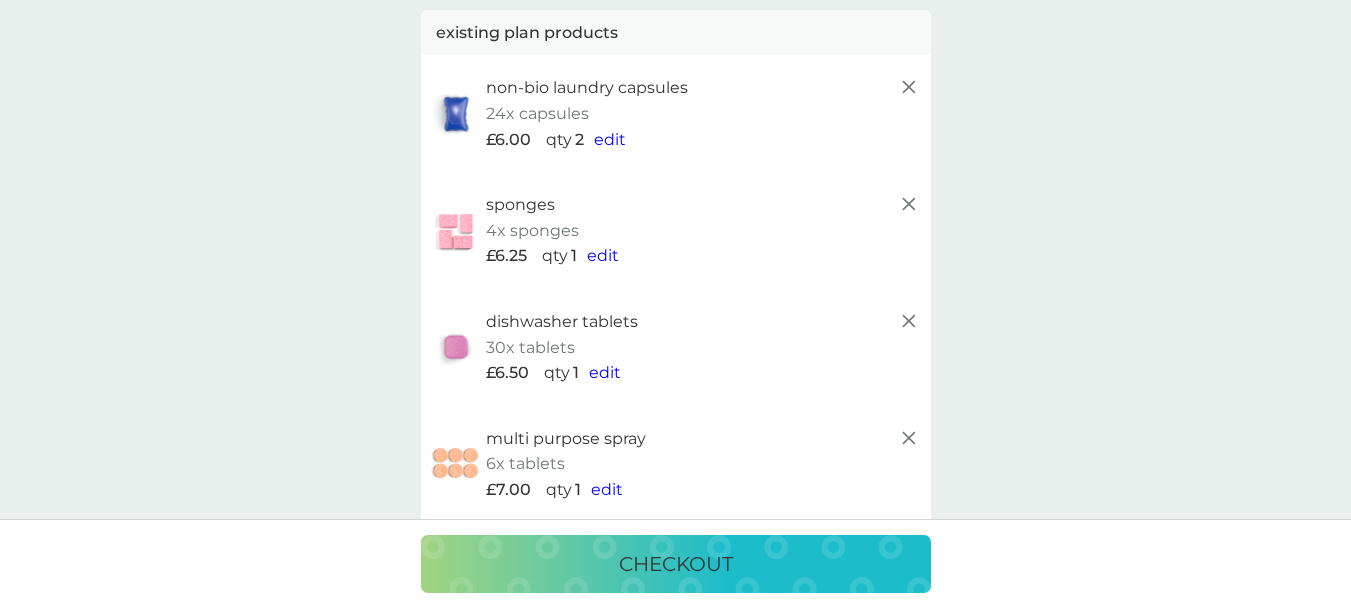 scroll, scrollTop: 158, scrollLeft: 0, axis: vertical 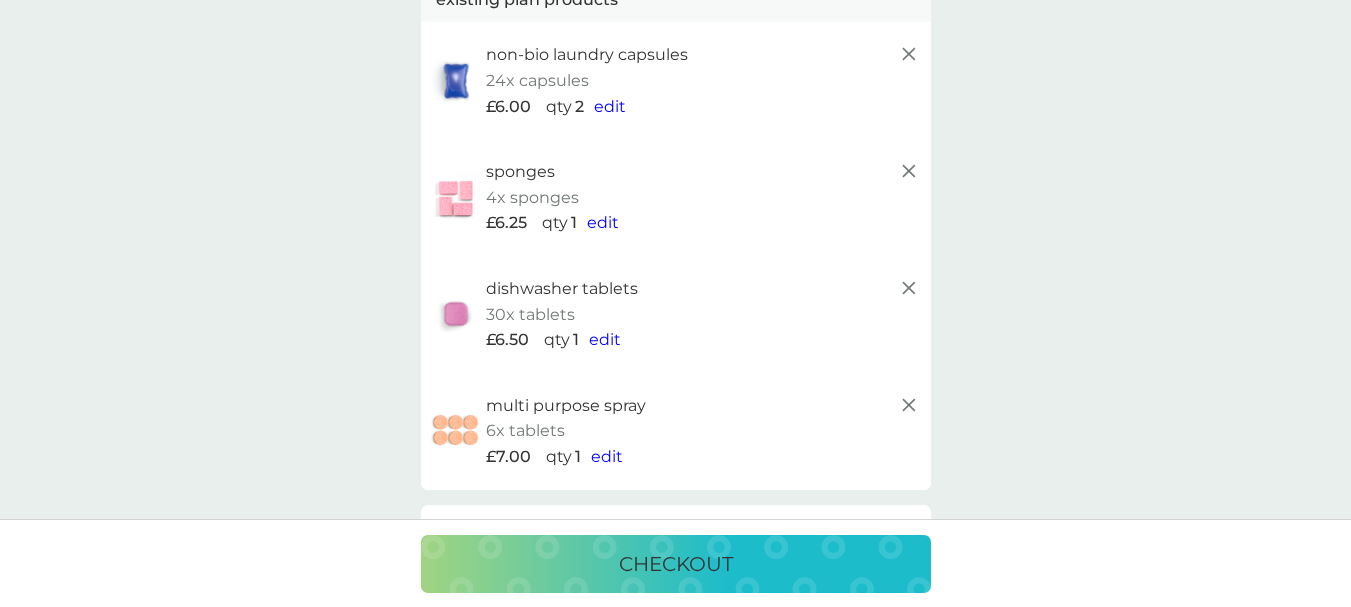 click on "£6.50 qty 1 edit" at bounding box center [703, 340] 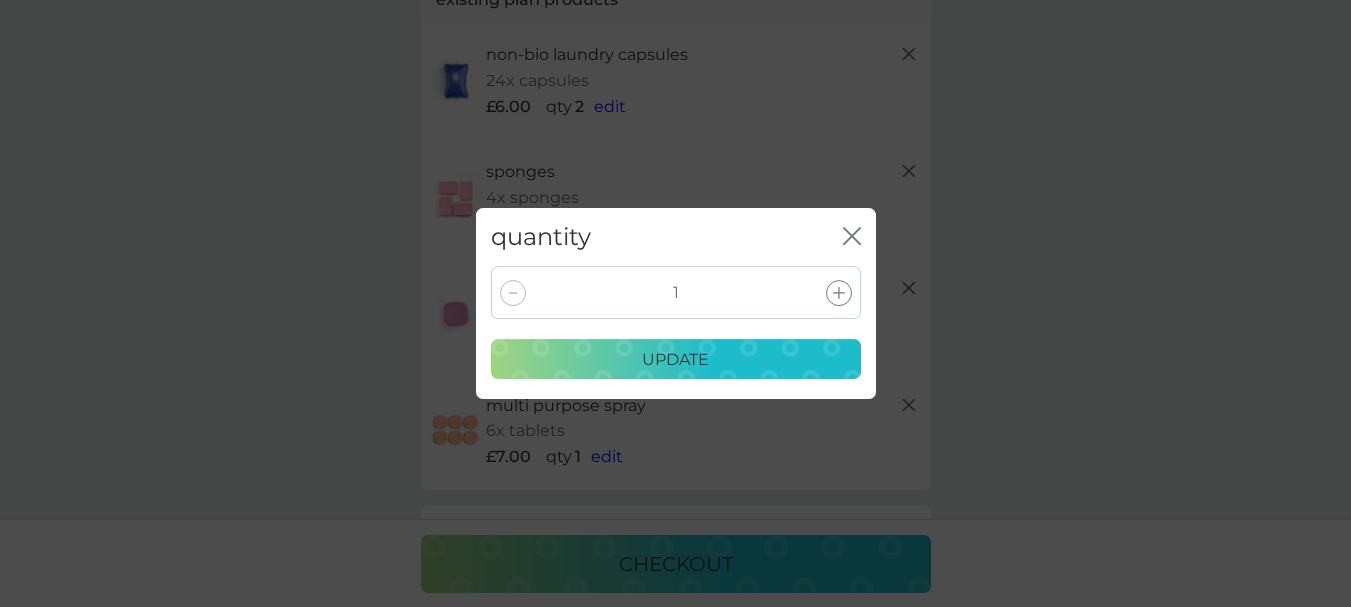 click at bounding box center (513, 293) 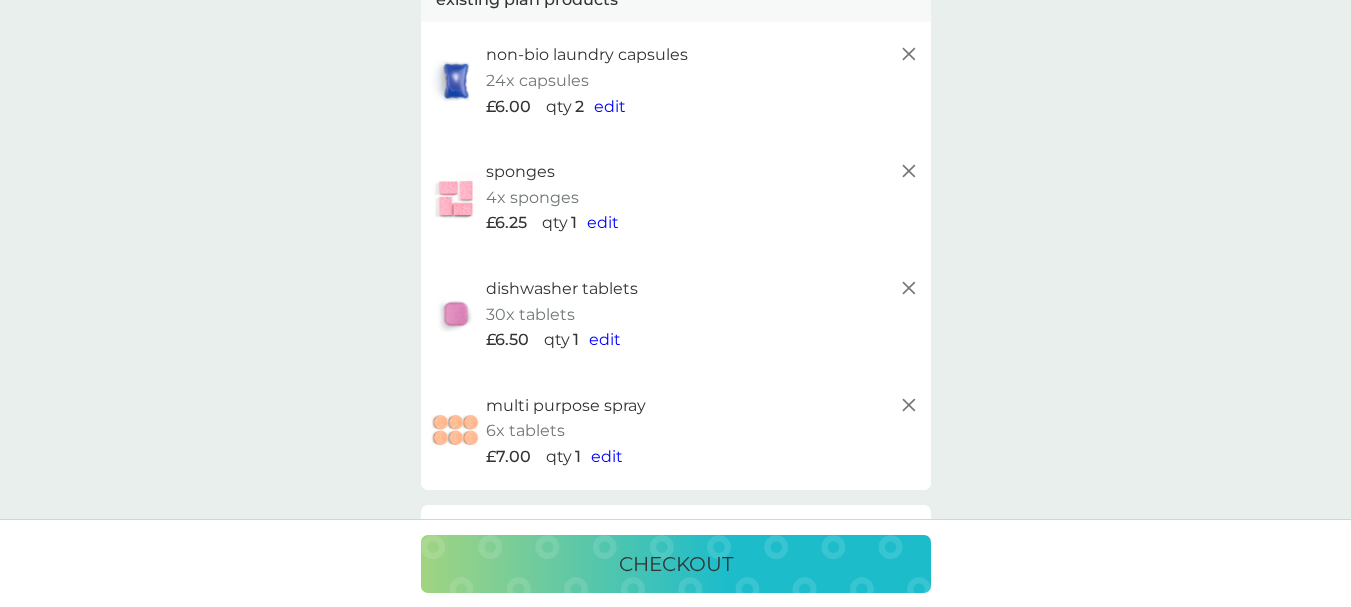 click 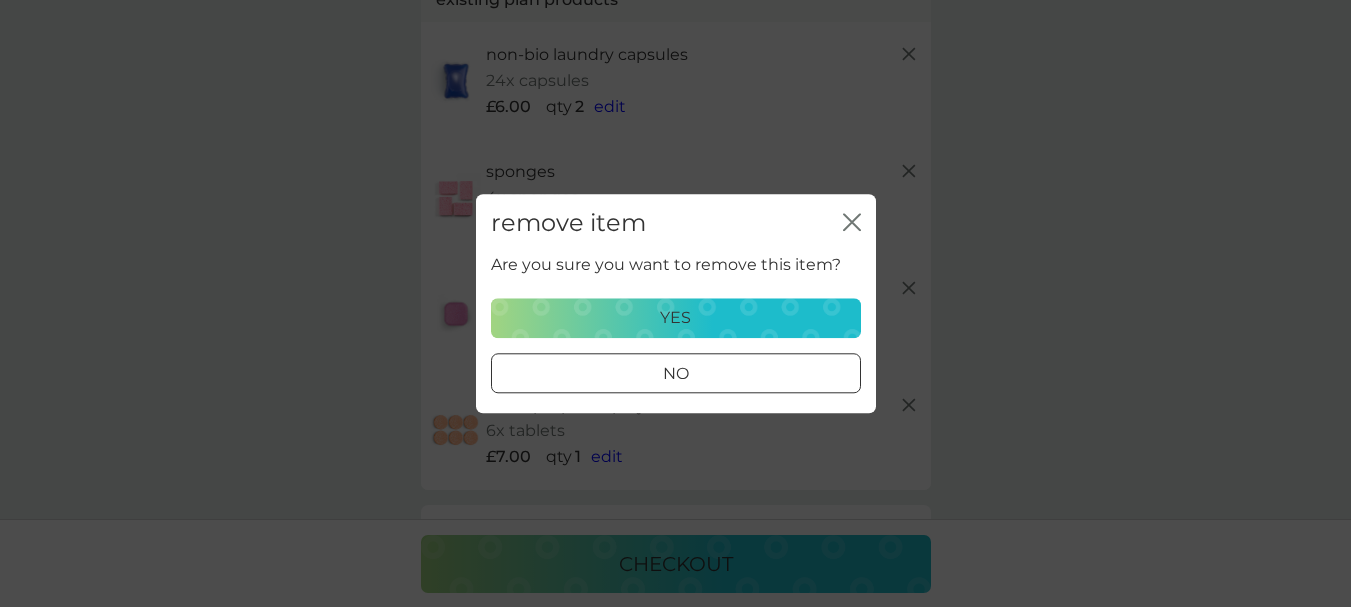 click on "yes" at bounding box center [676, 318] 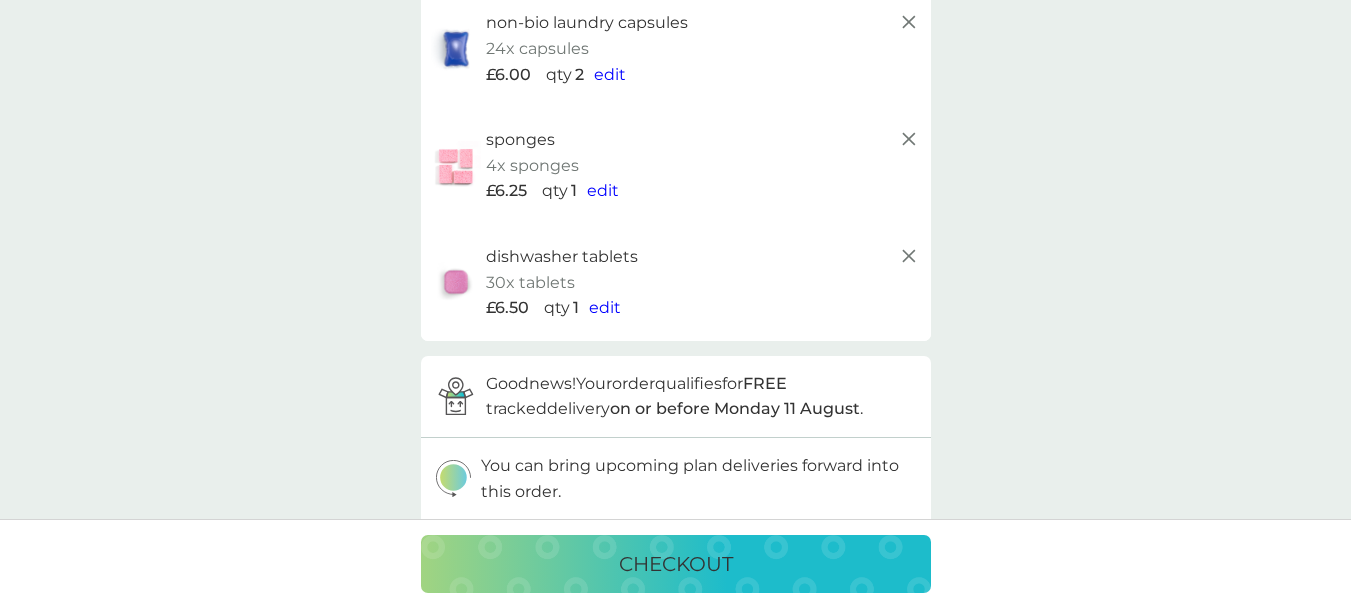 scroll, scrollTop: 193, scrollLeft: 0, axis: vertical 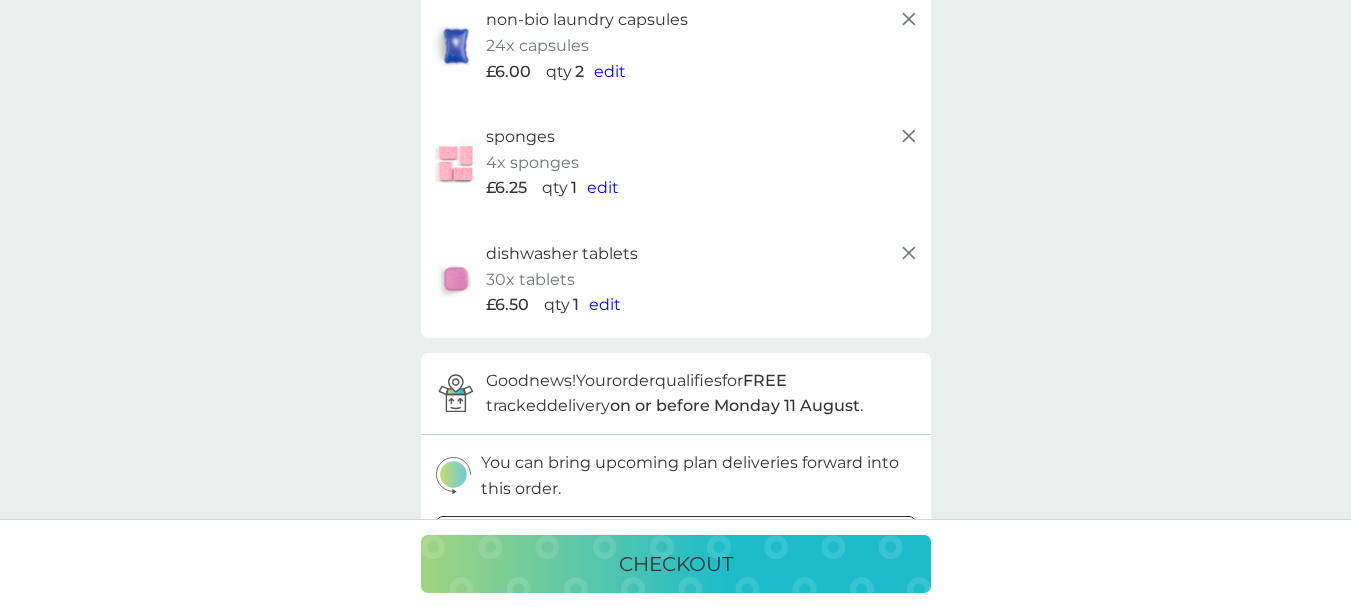 click on "checkout" at bounding box center [676, 564] 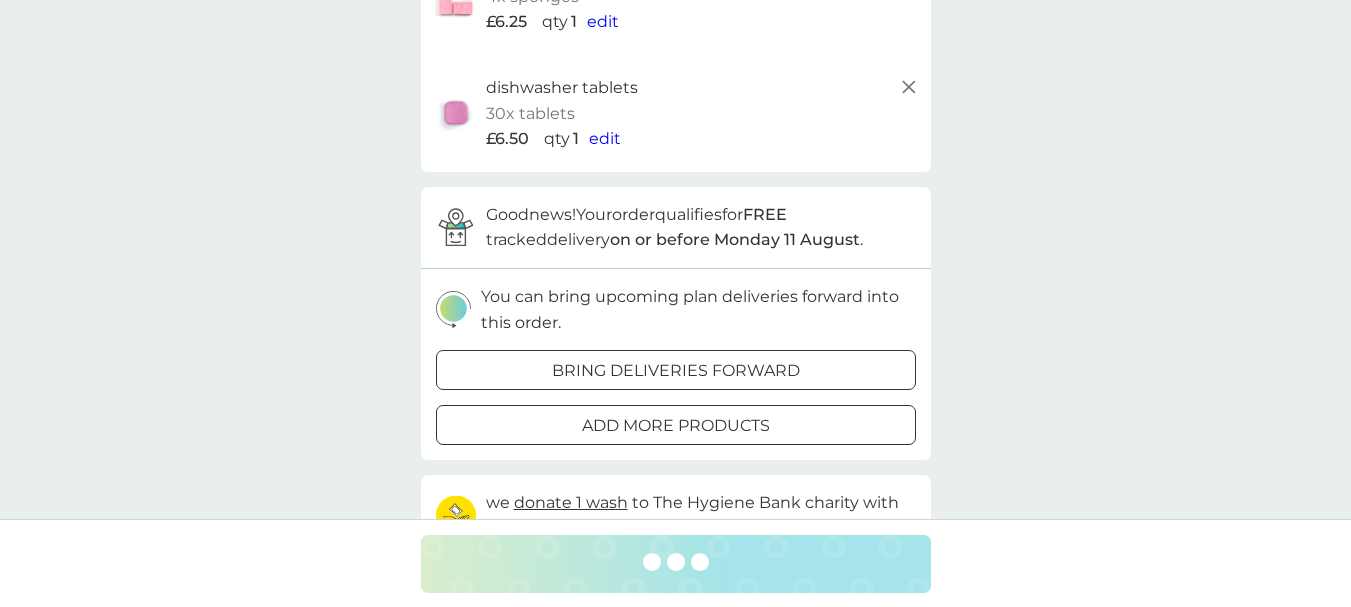 scroll, scrollTop: 370, scrollLeft: 0, axis: vertical 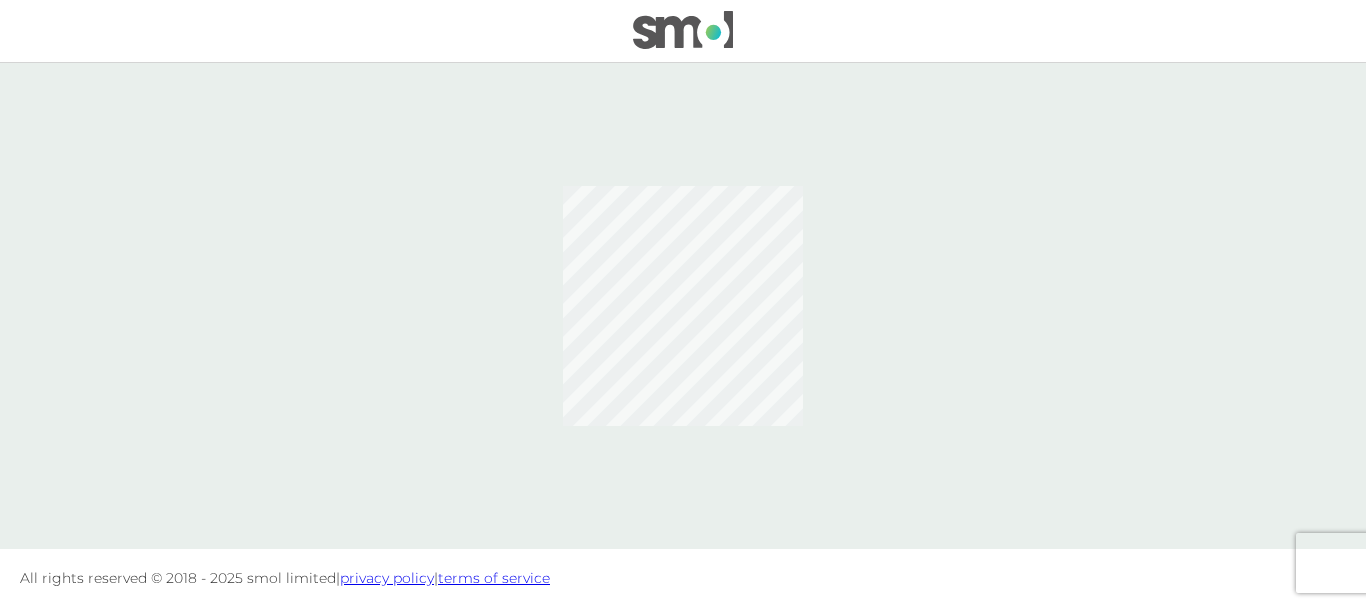 click on "All rights reserved   © 2018 - 2025 smol limited  |  privacy policy  |  terms of service" at bounding box center [683, 303] 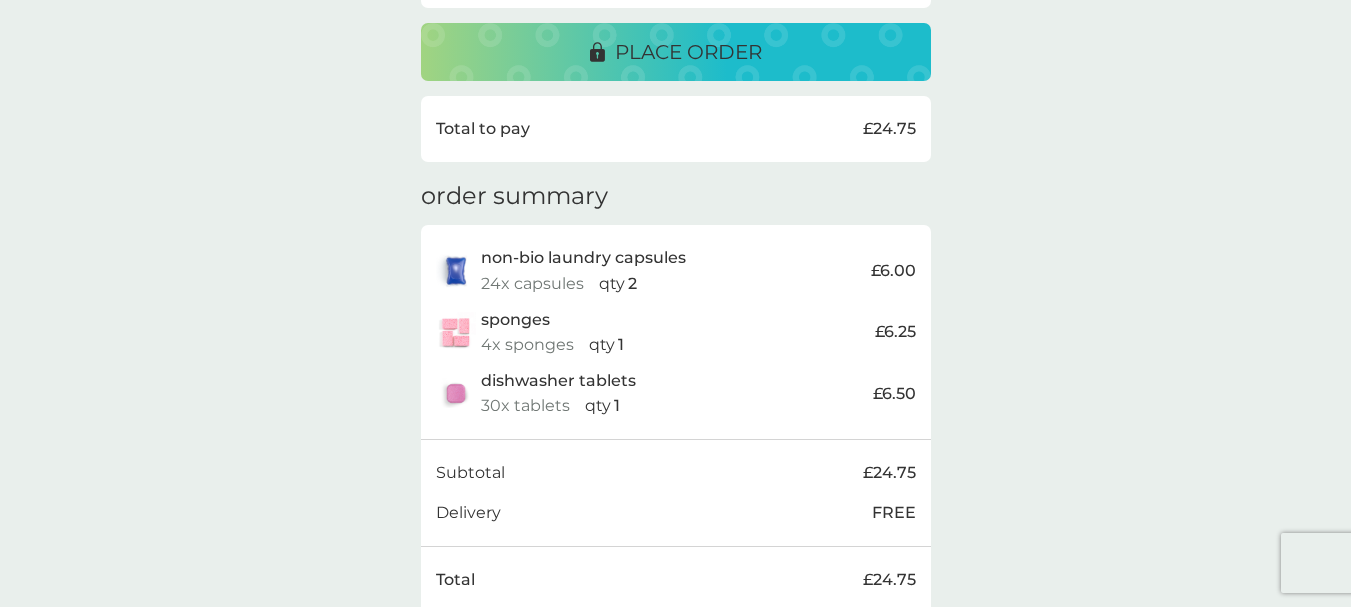 scroll, scrollTop: 514, scrollLeft: 0, axis: vertical 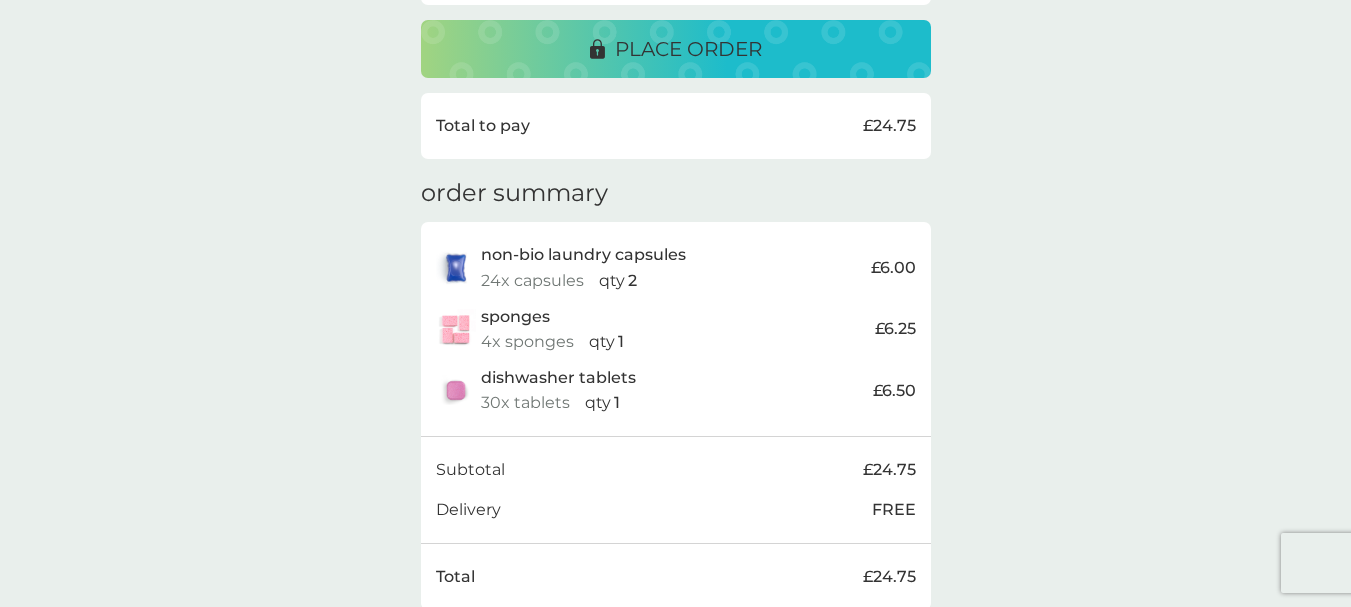click on "place order" at bounding box center (688, 49) 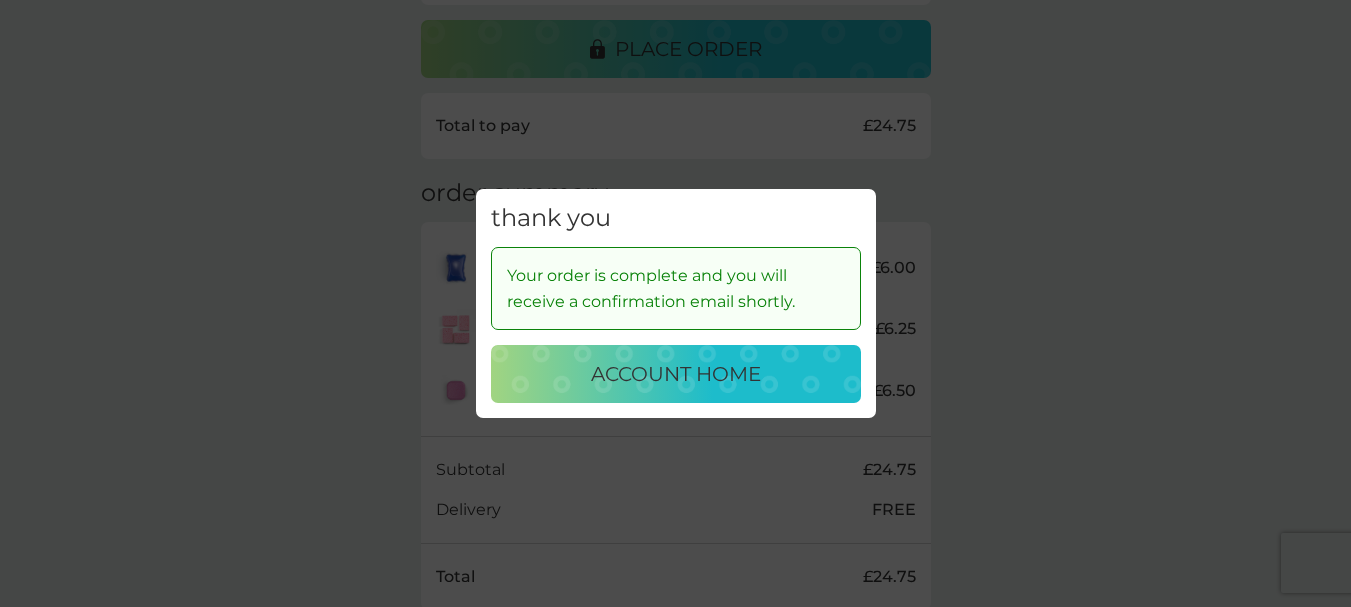 click on "account home" at bounding box center (676, 374) 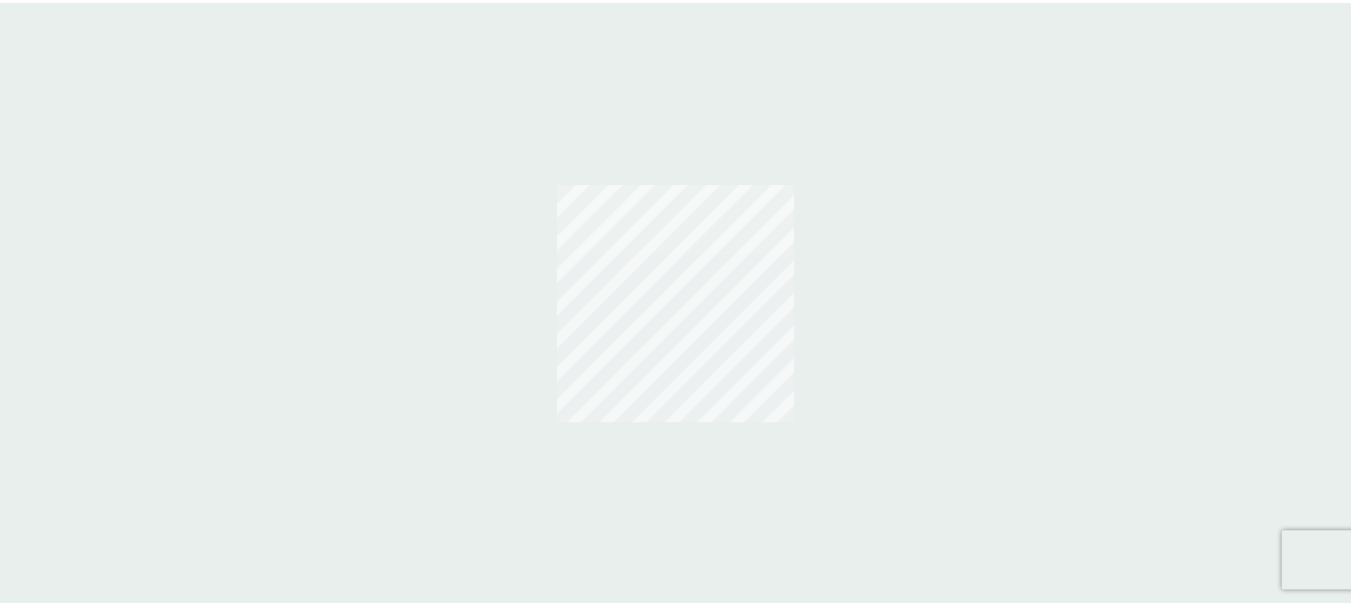 scroll, scrollTop: 0, scrollLeft: 0, axis: both 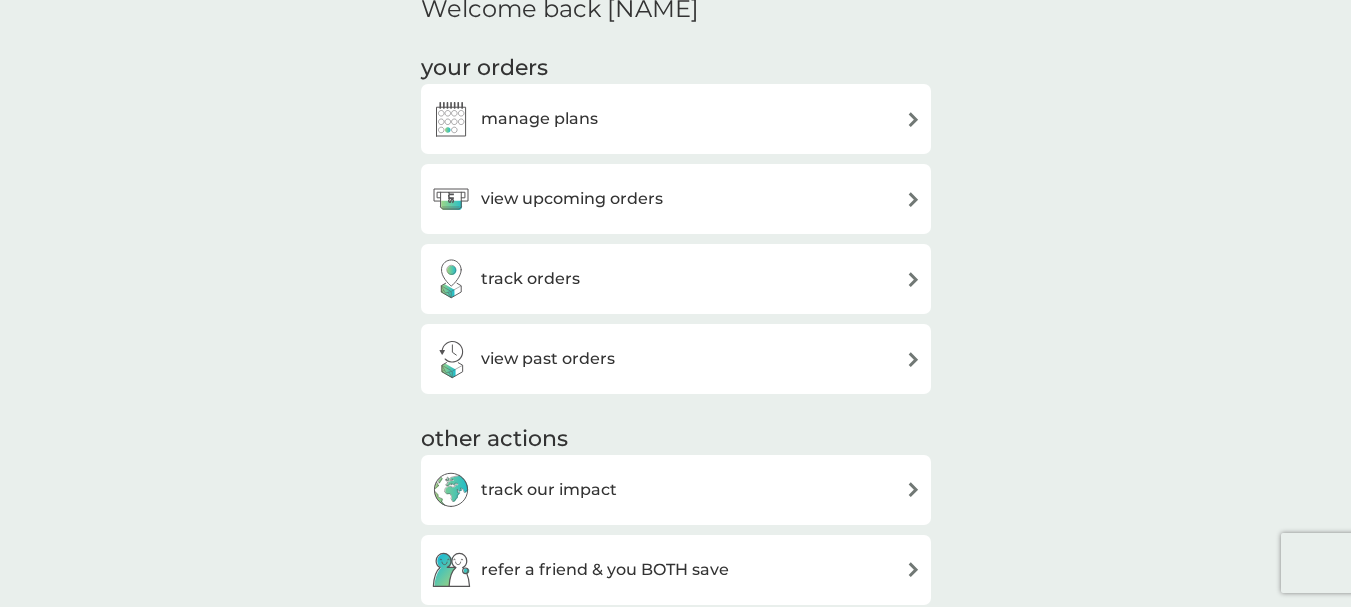 click at bounding box center (913, 199) 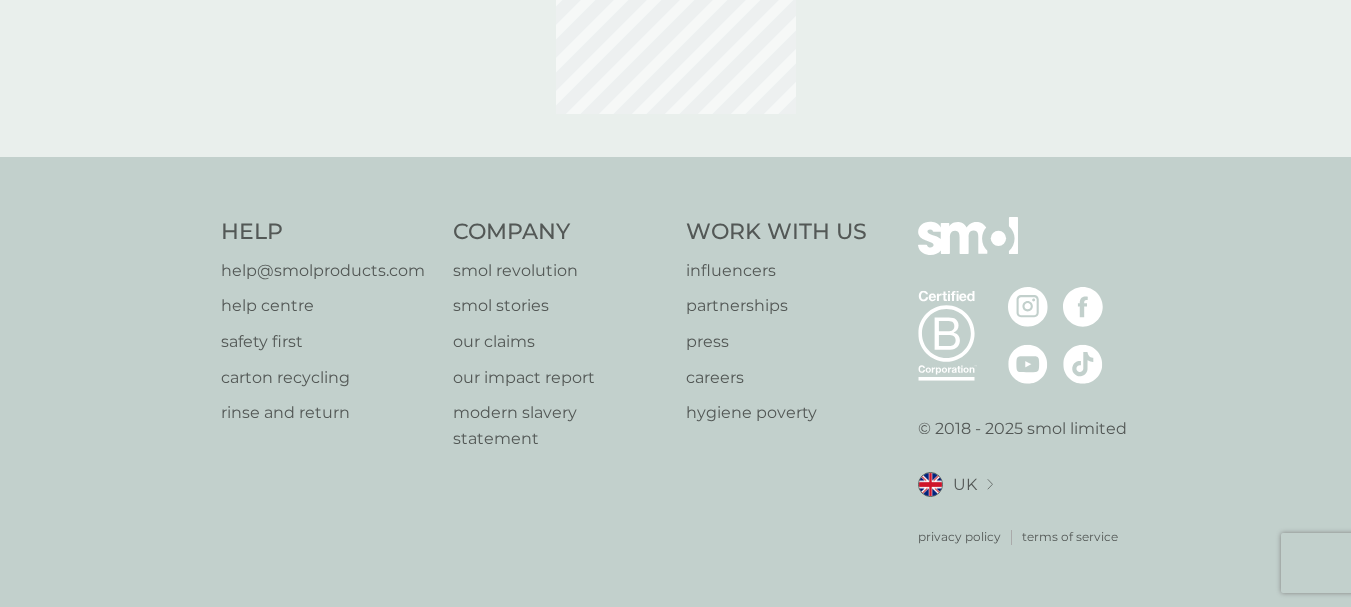scroll, scrollTop: 0, scrollLeft: 0, axis: both 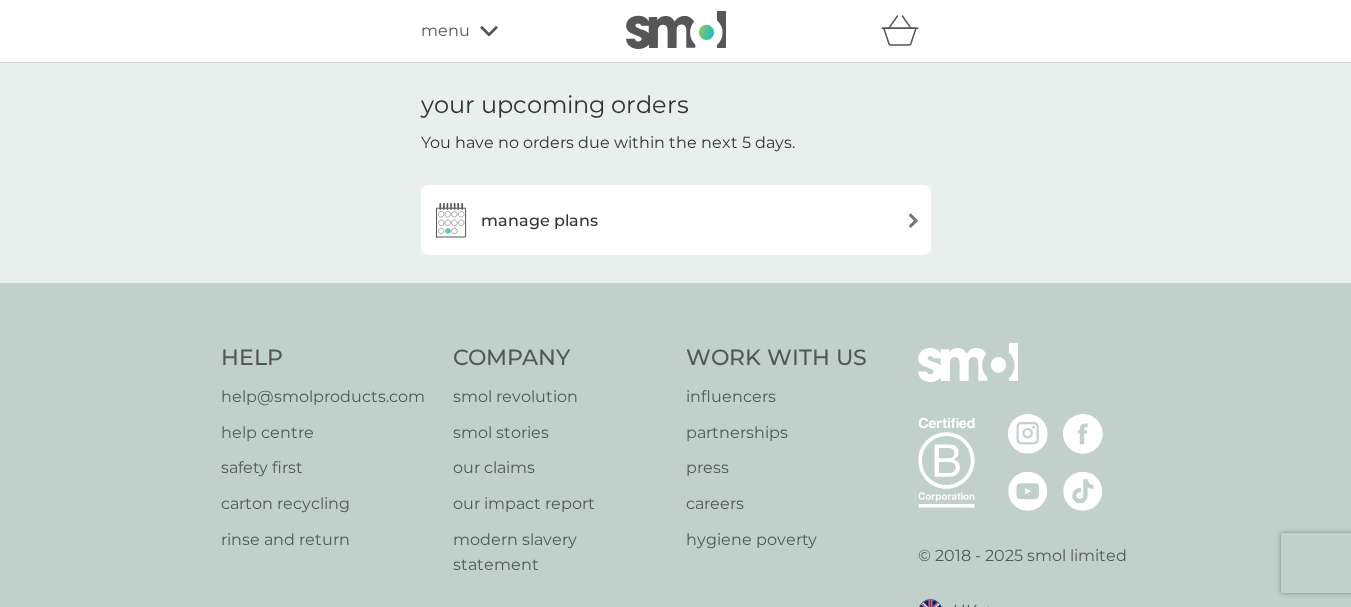 click at bounding box center (913, 220) 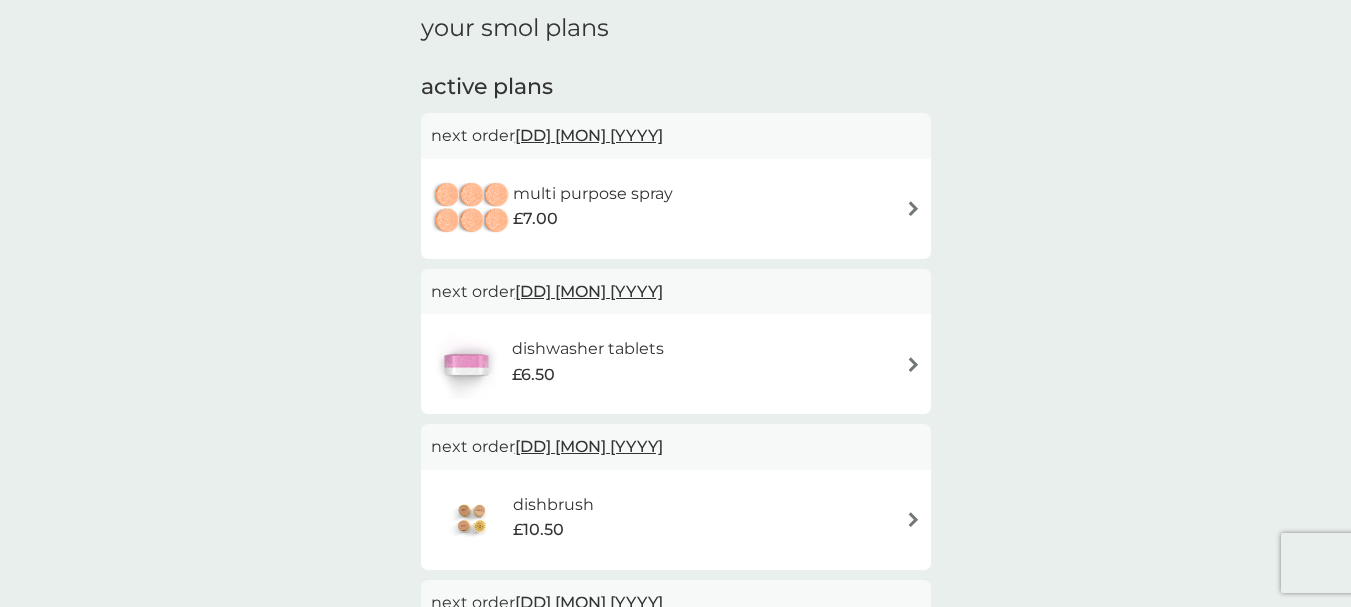 scroll, scrollTop: 319, scrollLeft: 0, axis: vertical 